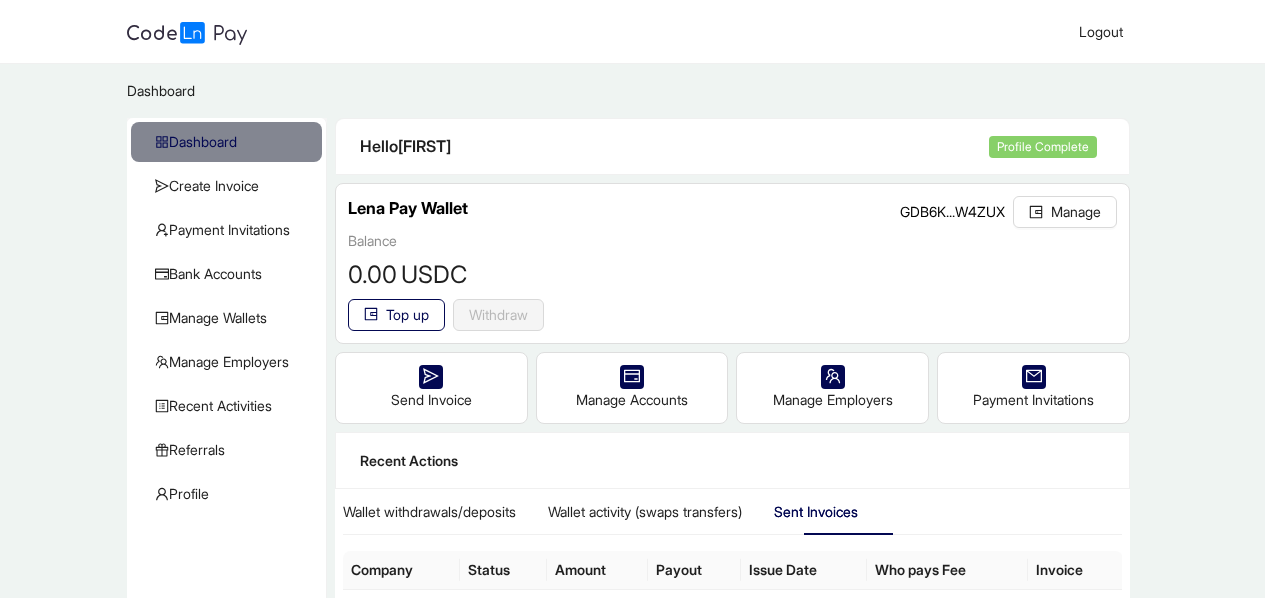 scroll, scrollTop: 179, scrollLeft: 0, axis: vertical 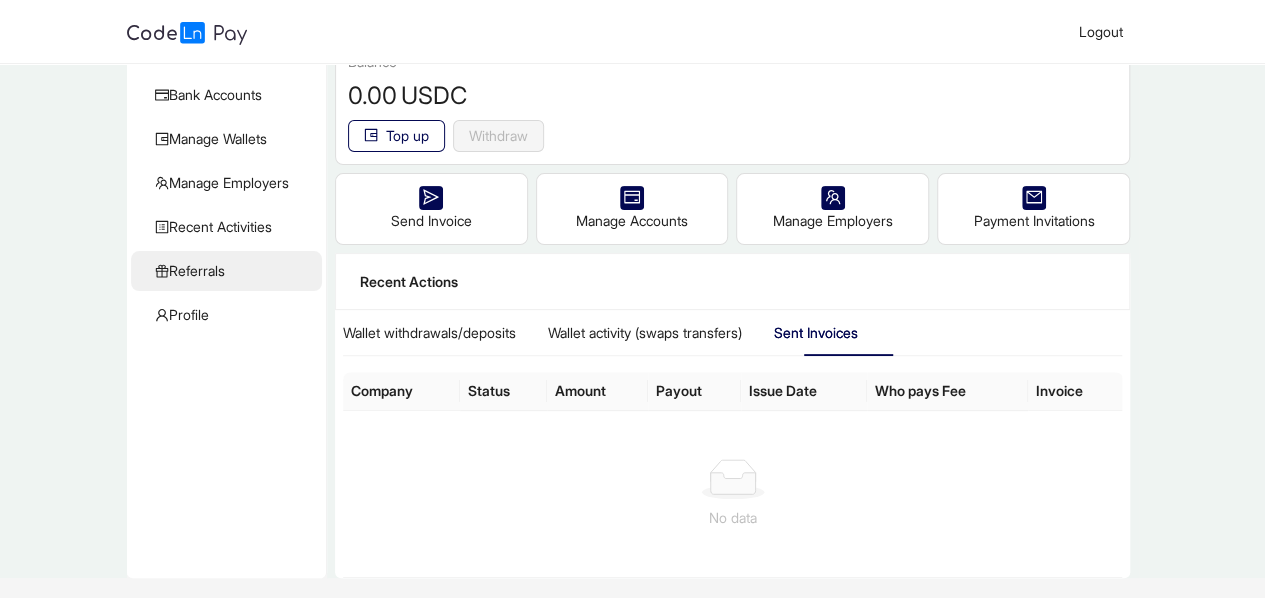click on "Referrals" 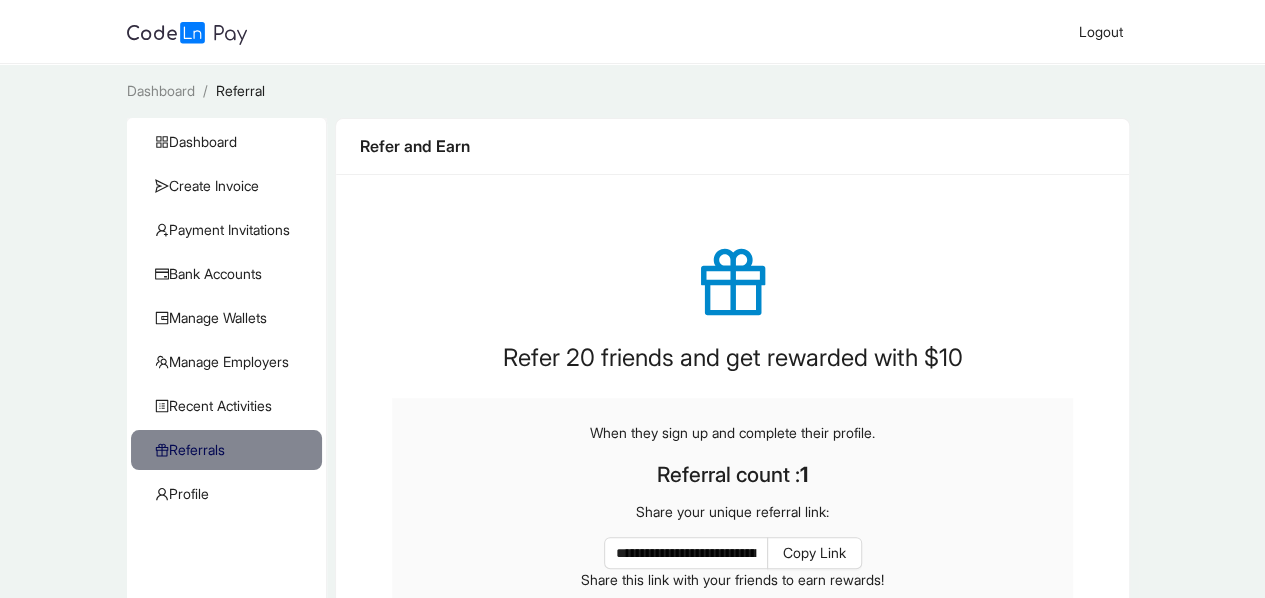 scroll, scrollTop: 244, scrollLeft: 0, axis: vertical 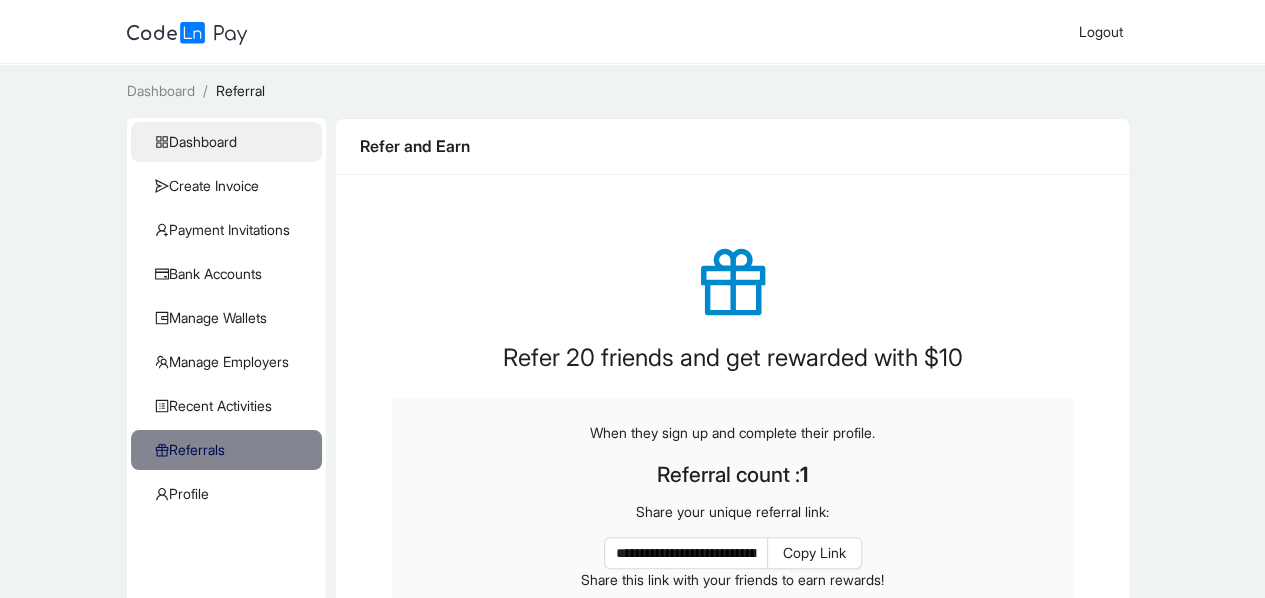 click on "Dashboard" 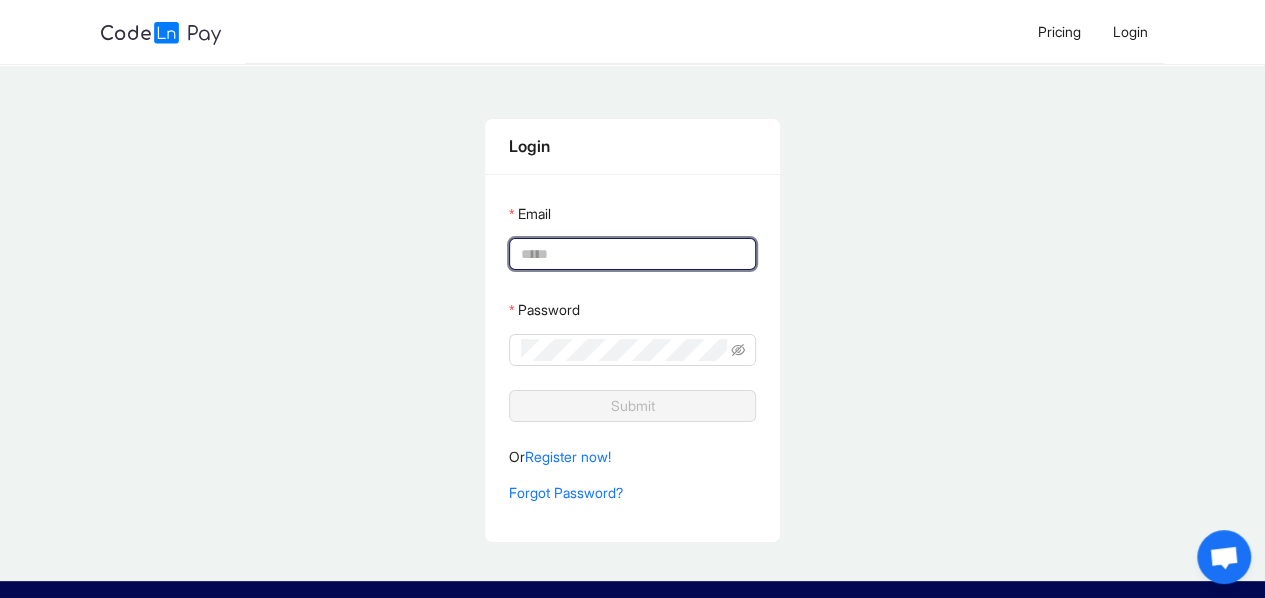 click on "Email" at bounding box center (630, 254) 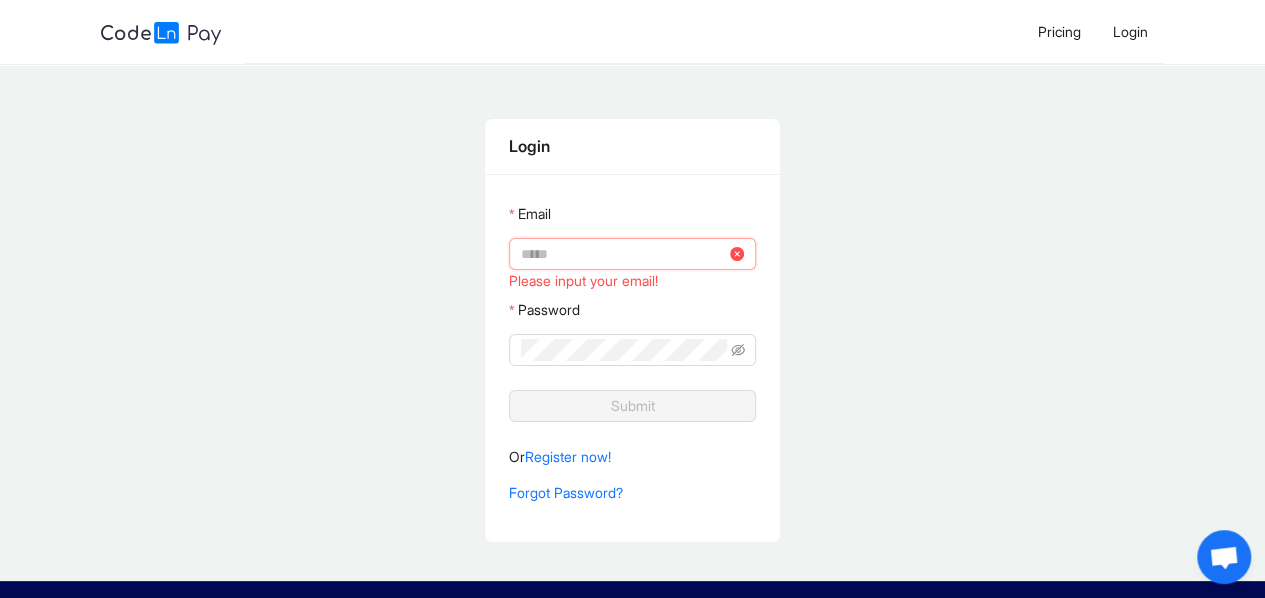 type on "**********" 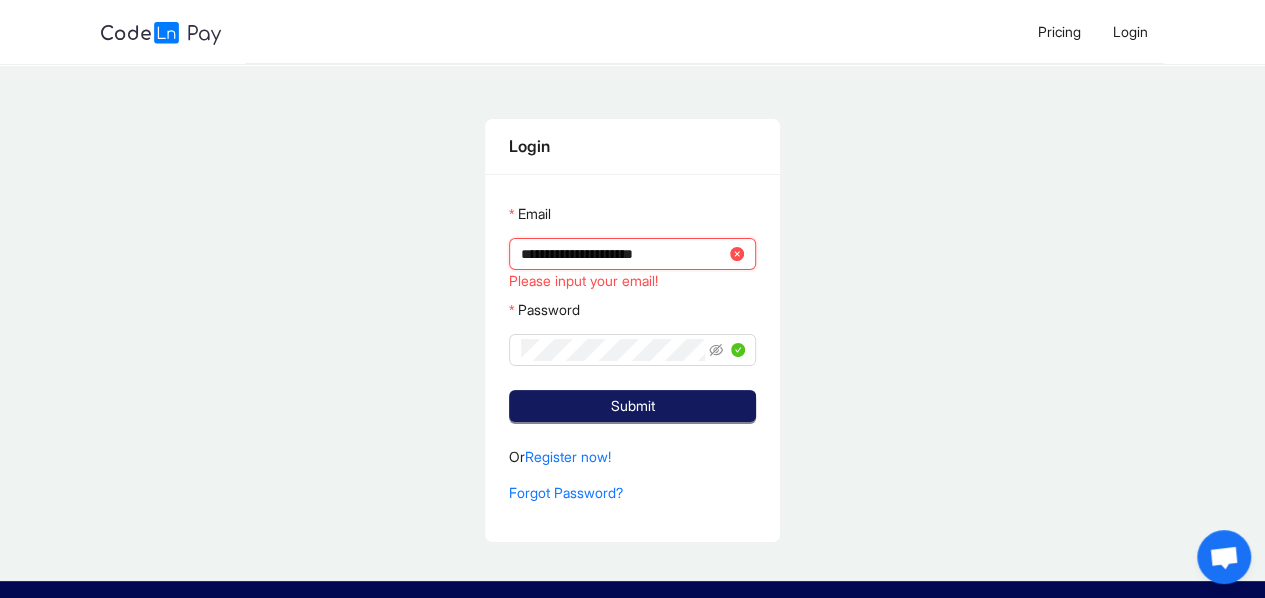 click on "Submit" 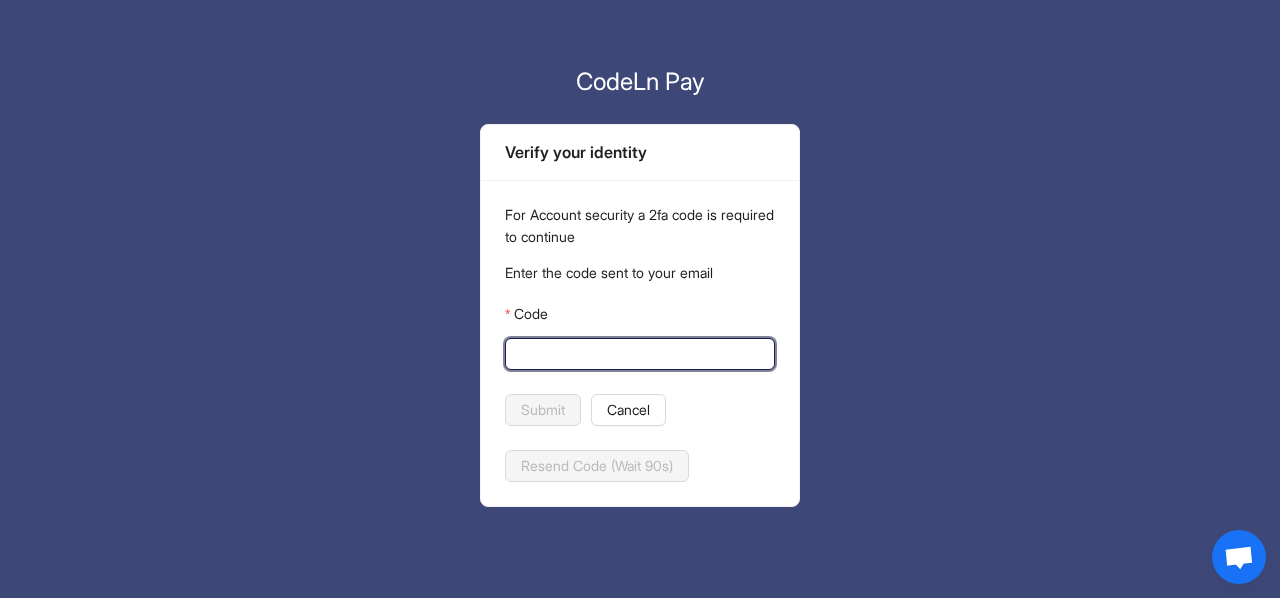 click on "Code" at bounding box center (638, 354) 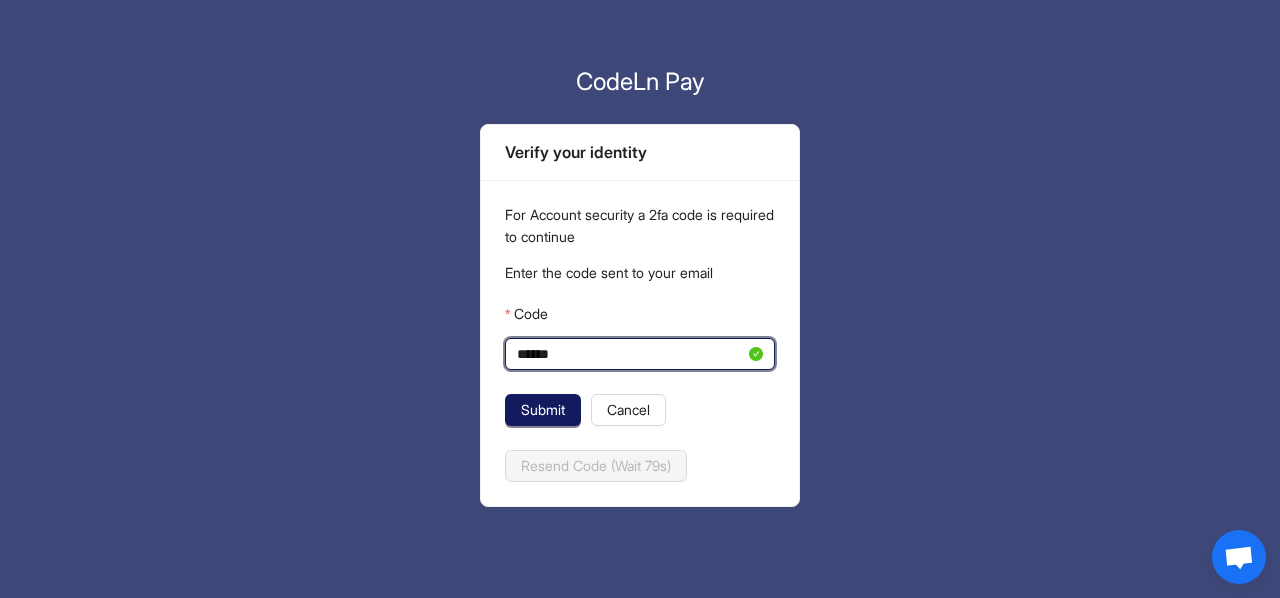 type on "******" 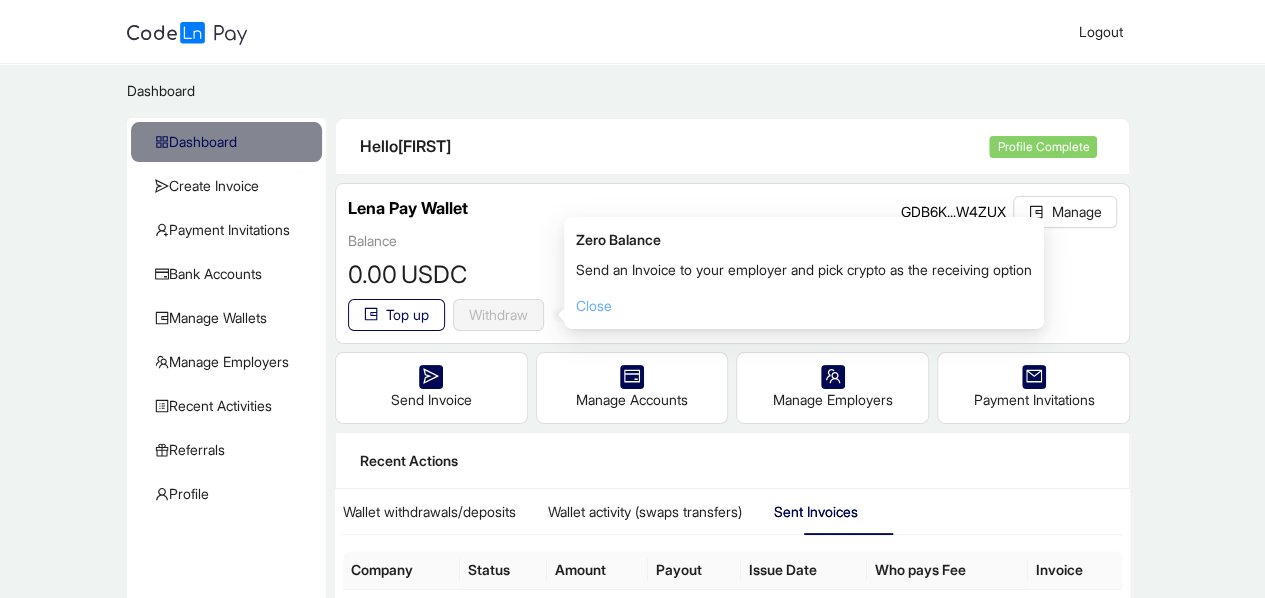 click on "Close" 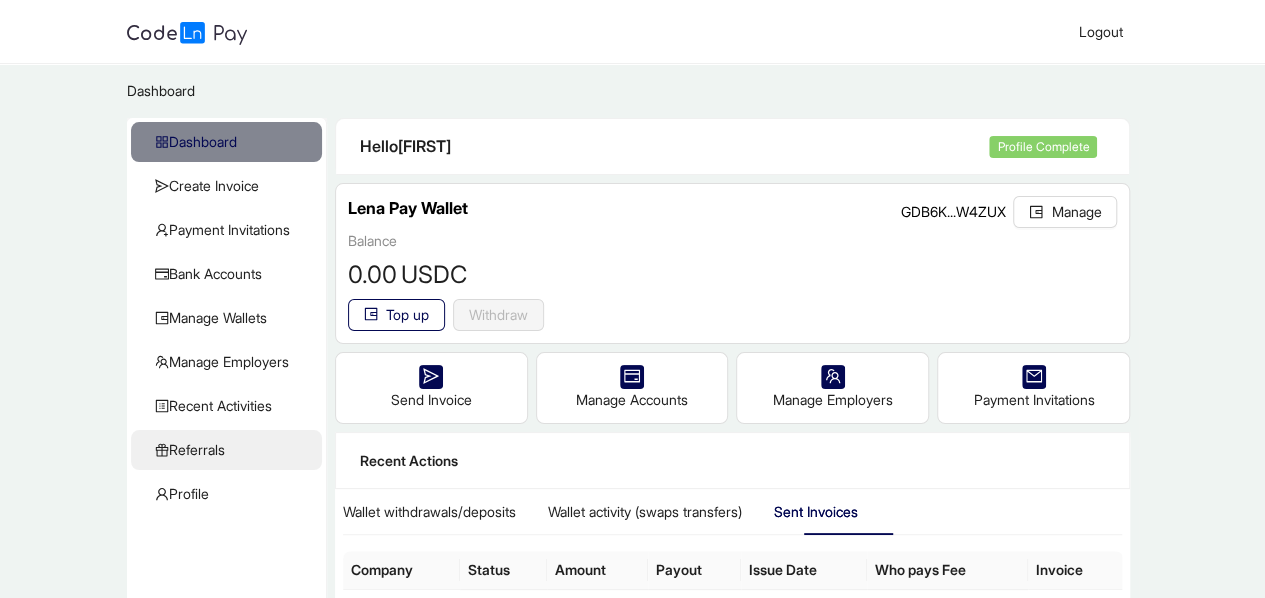 click on "Referrals" 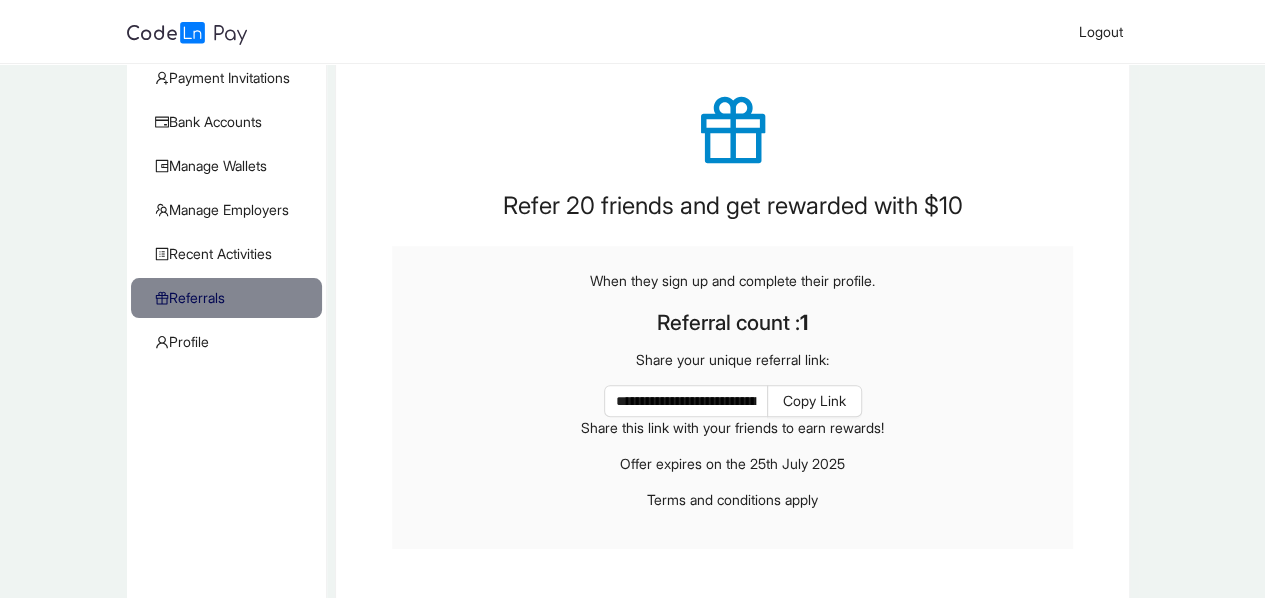 scroll, scrollTop: 0, scrollLeft: 0, axis: both 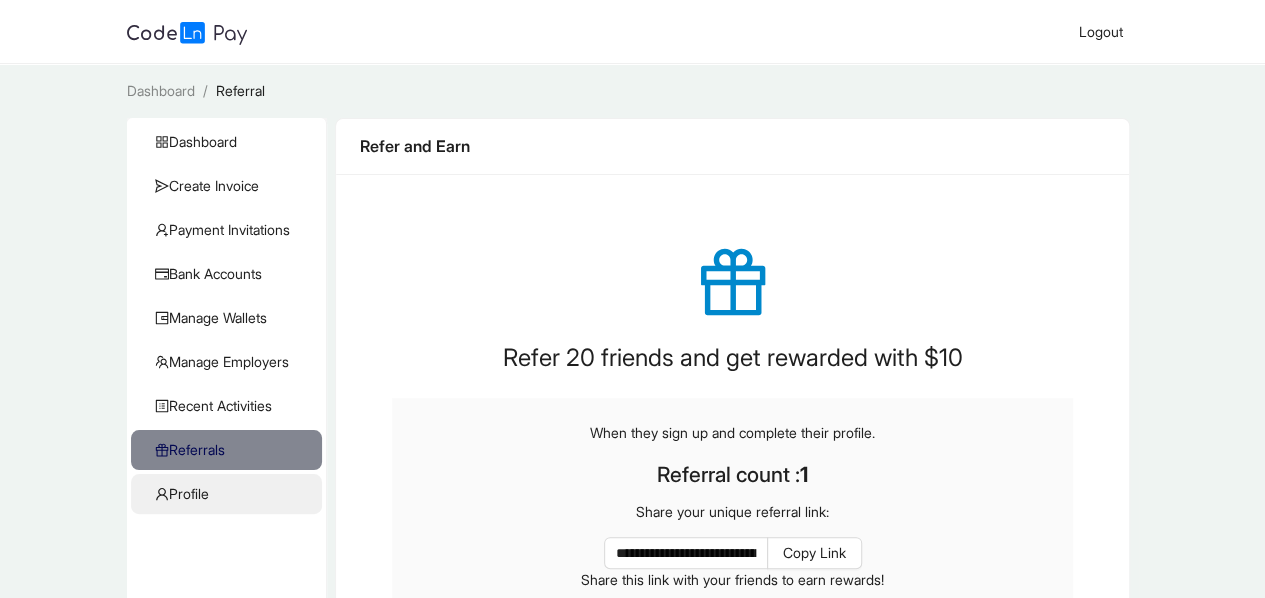 click on "Profile" 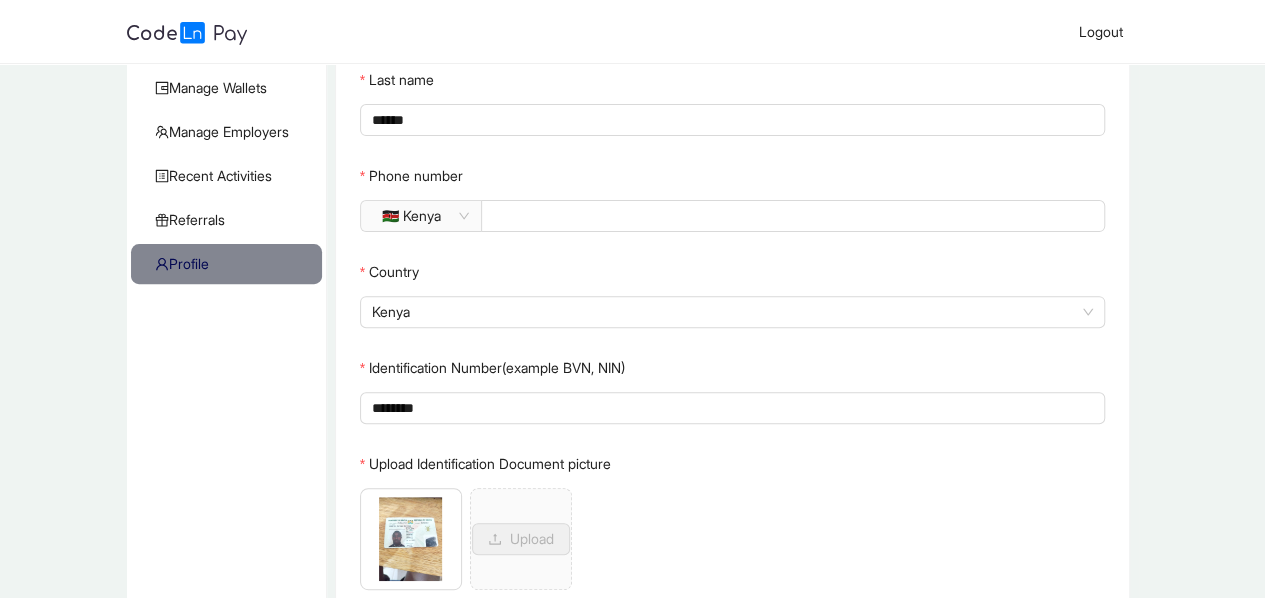 scroll, scrollTop: 403, scrollLeft: 0, axis: vertical 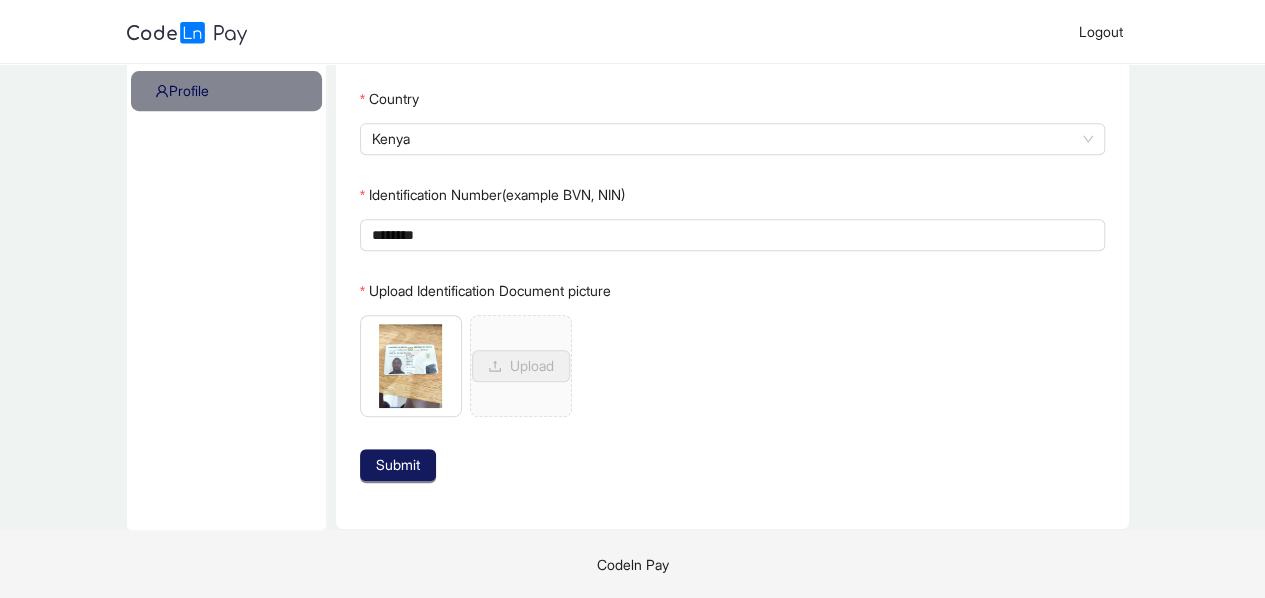 click on "Submit" 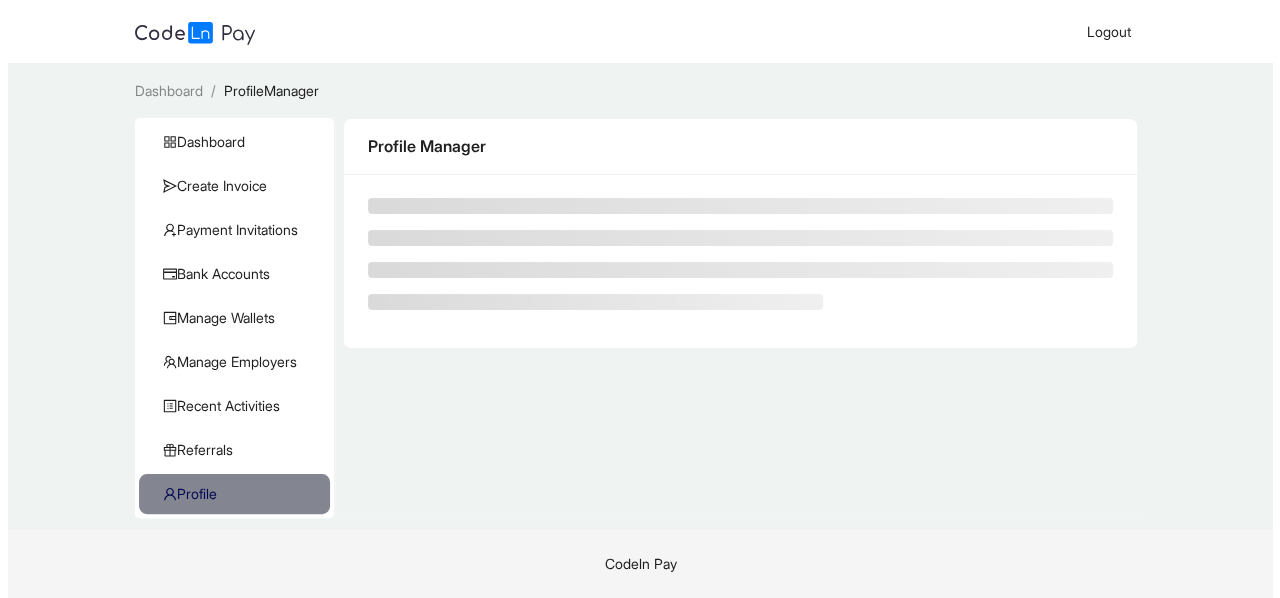 scroll, scrollTop: 0, scrollLeft: 0, axis: both 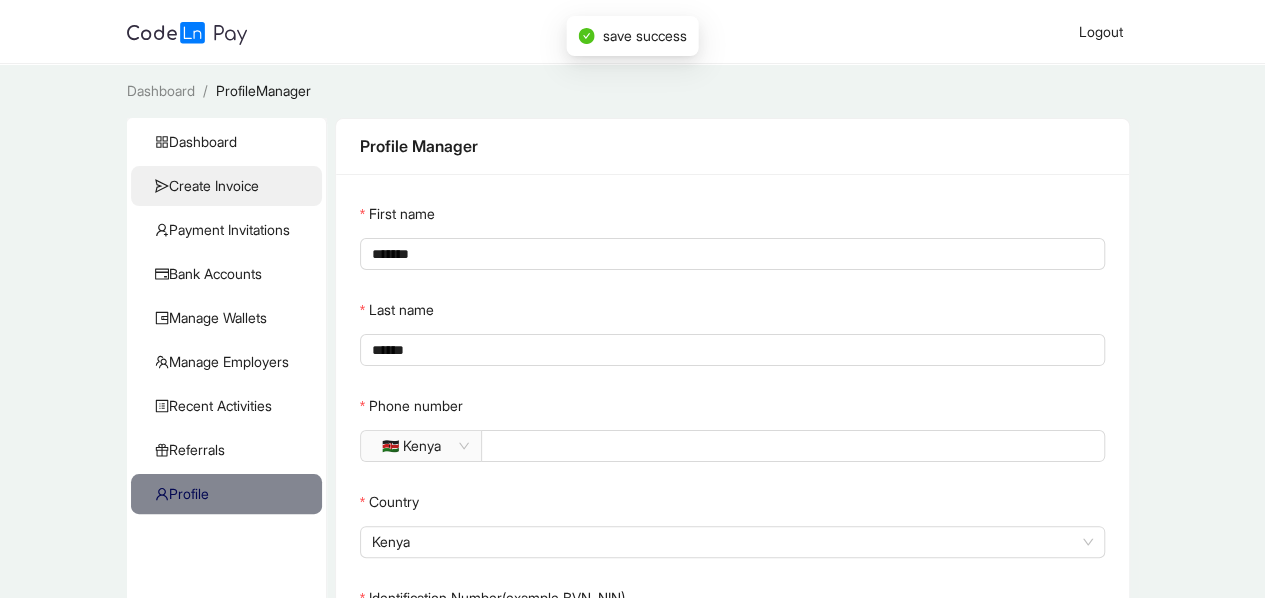 click on "Create Invoice" 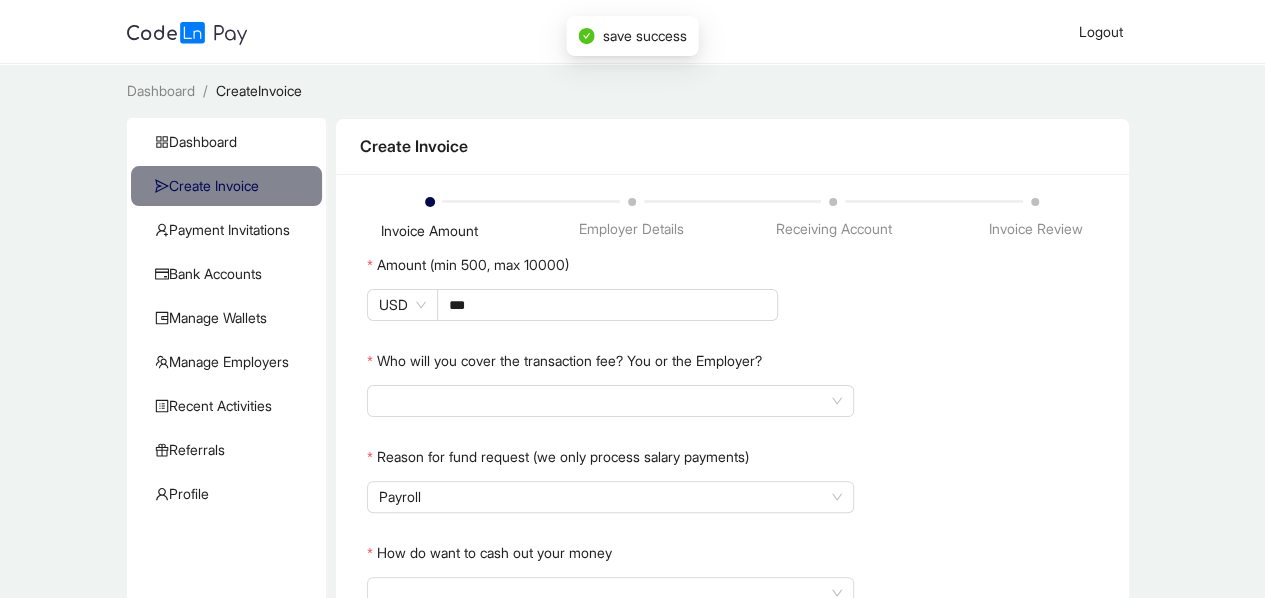 click on "Payment Invitations" 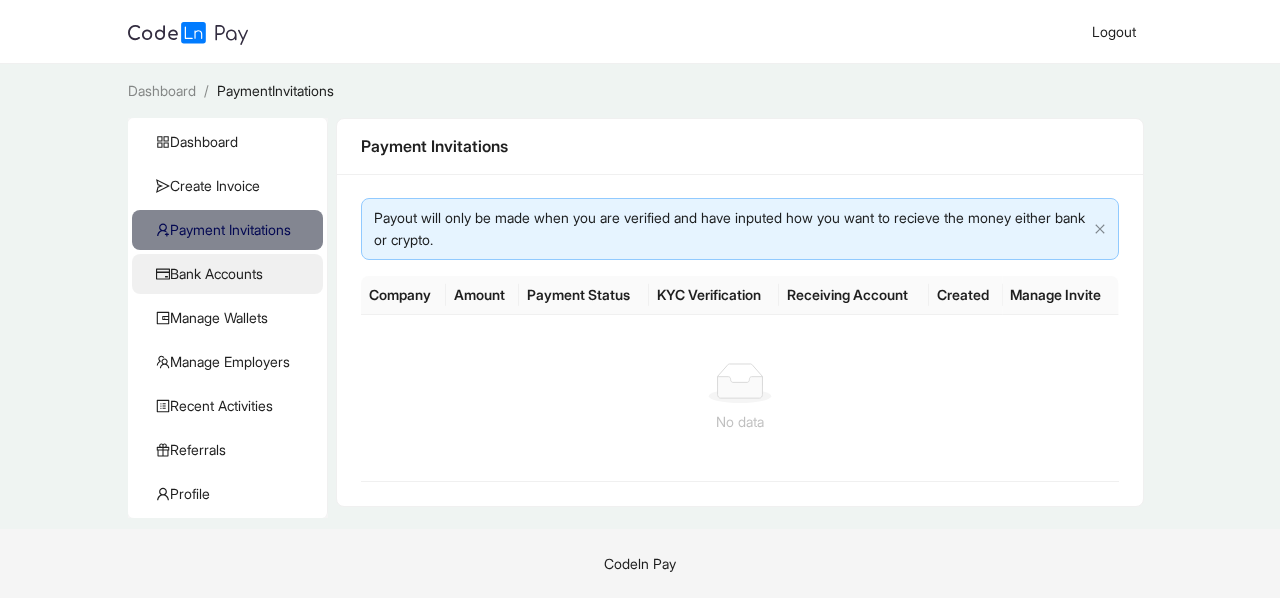 click on "Bank Accounts" 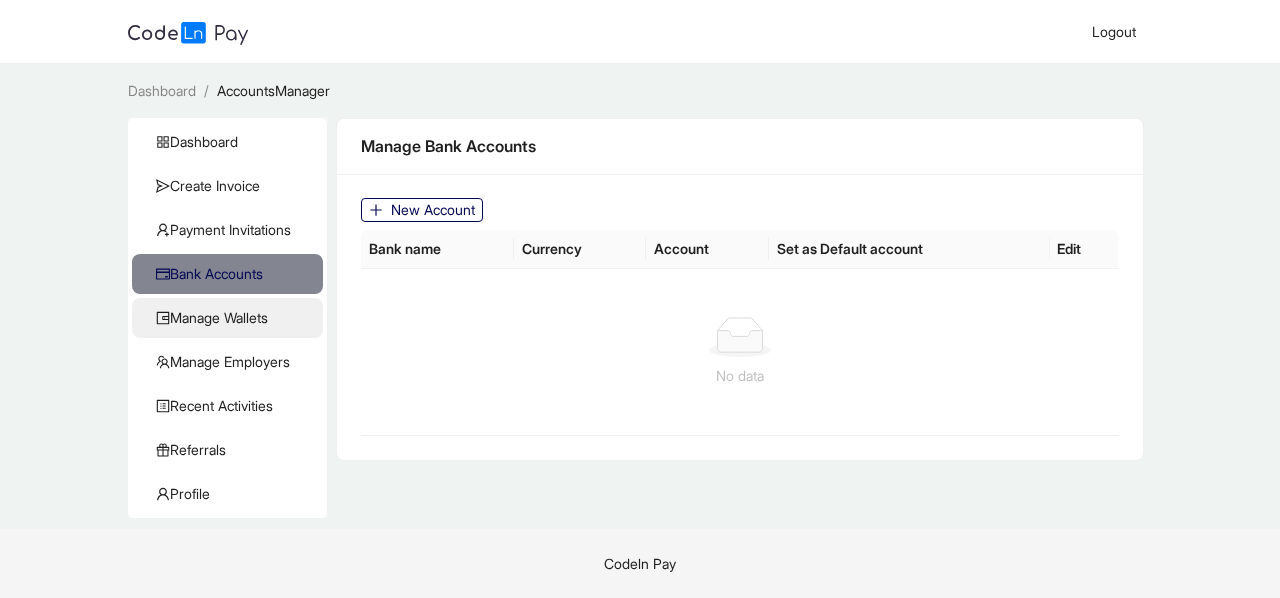 click on "Manage Wallets" 